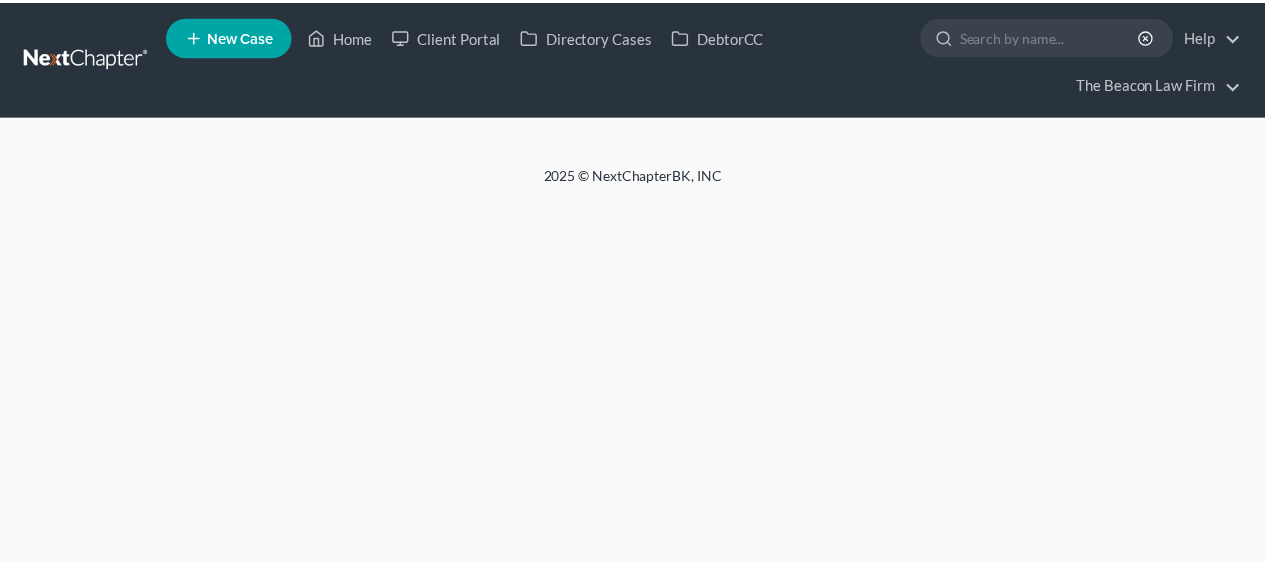 scroll, scrollTop: 0, scrollLeft: 0, axis: both 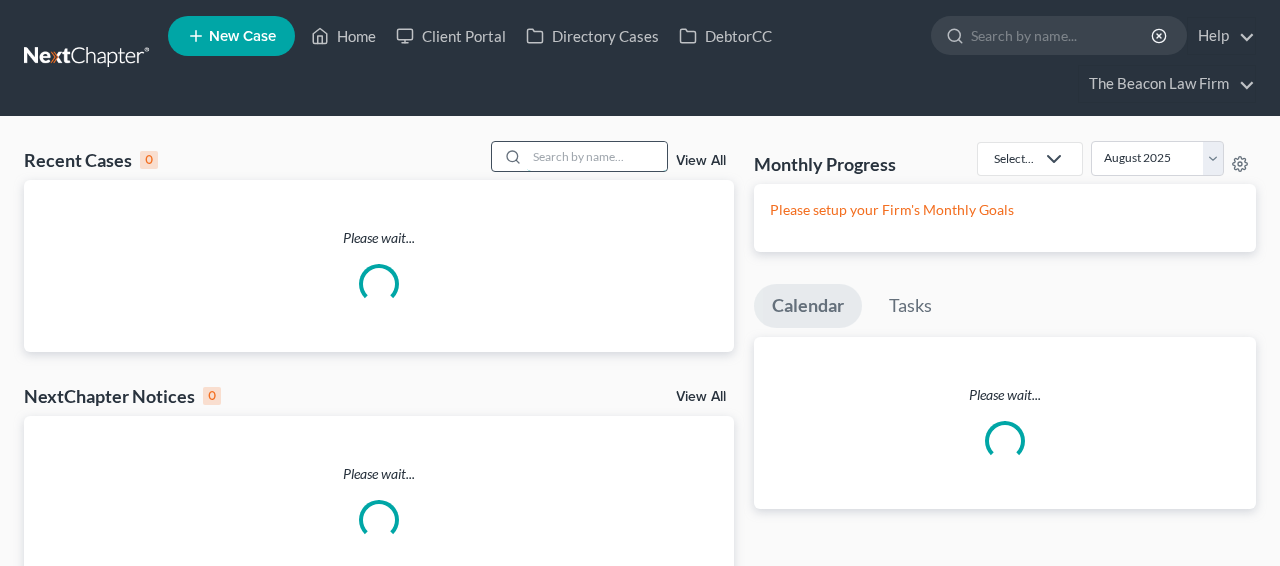 click at bounding box center [597, 156] 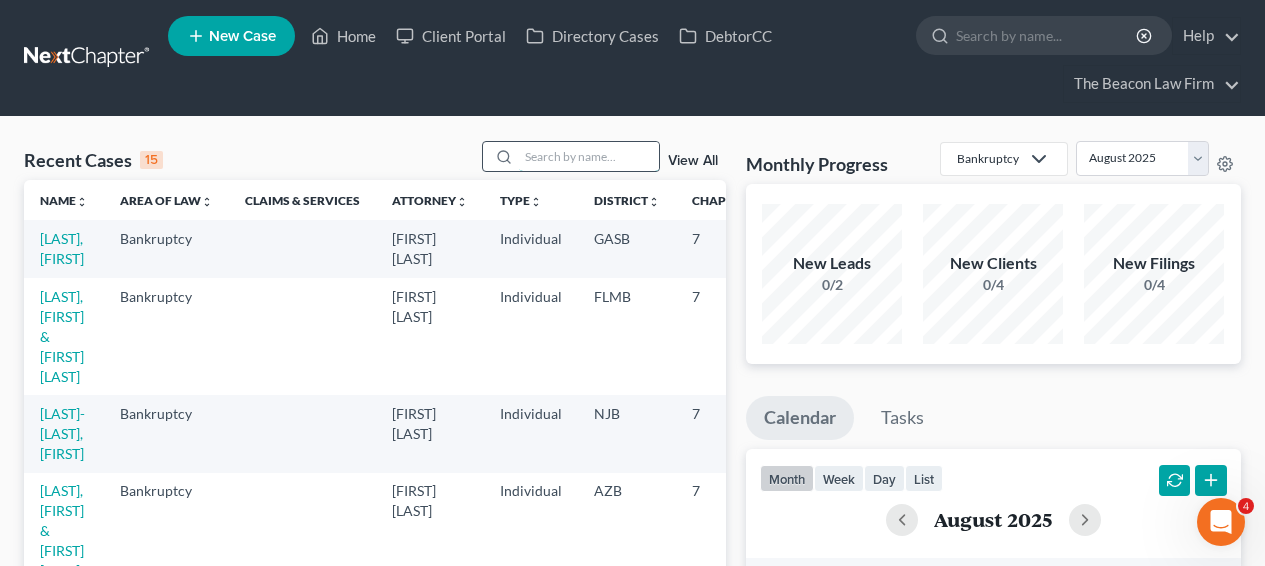 scroll, scrollTop: 0, scrollLeft: 0, axis: both 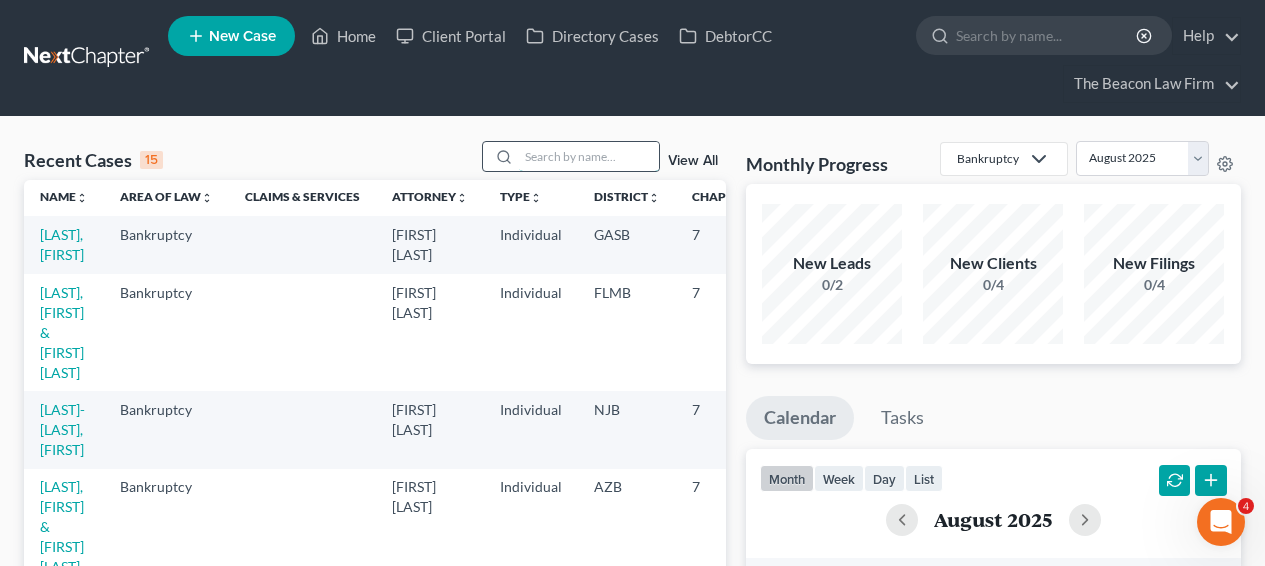 click at bounding box center (589, 156) 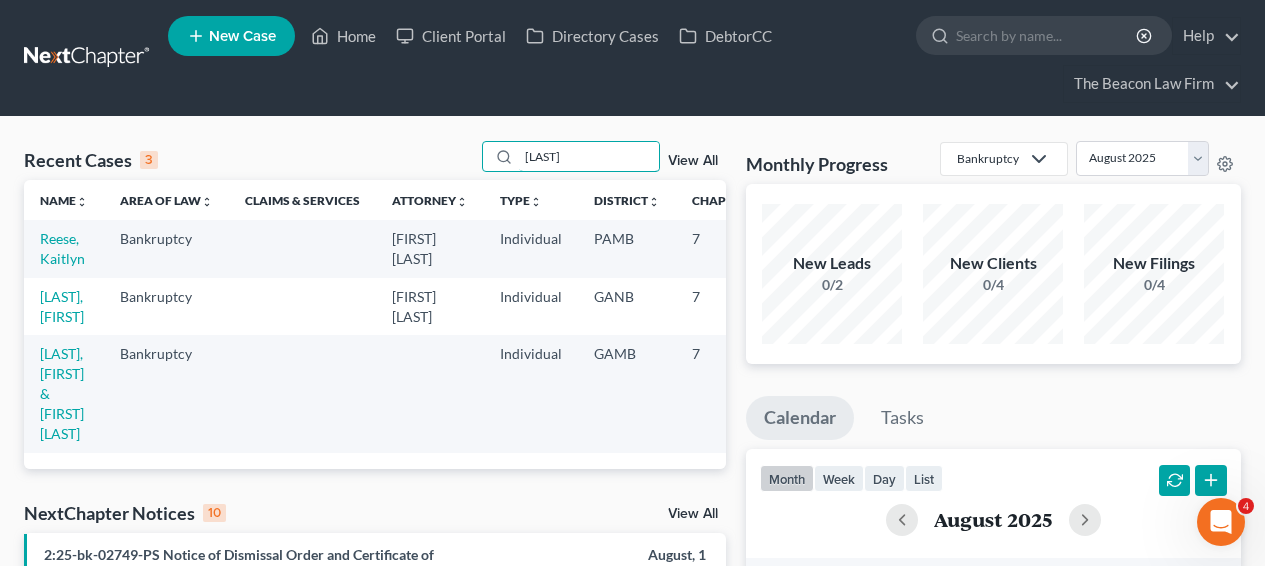 scroll, scrollTop: 0, scrollLeft: 0, axis: both 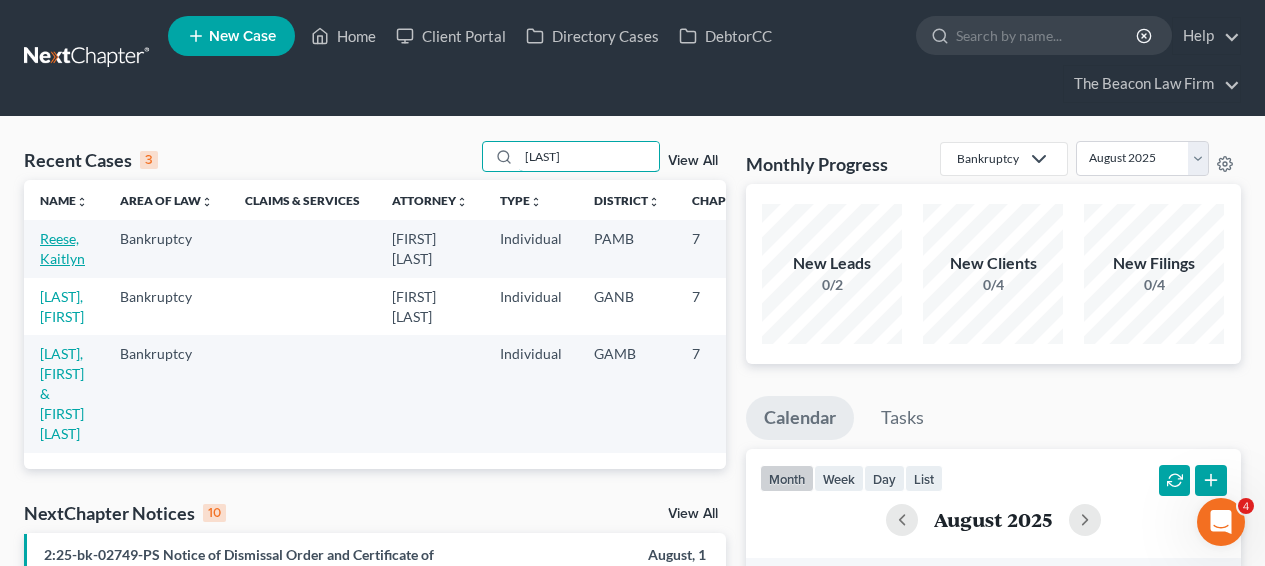 type on "[LAST]" 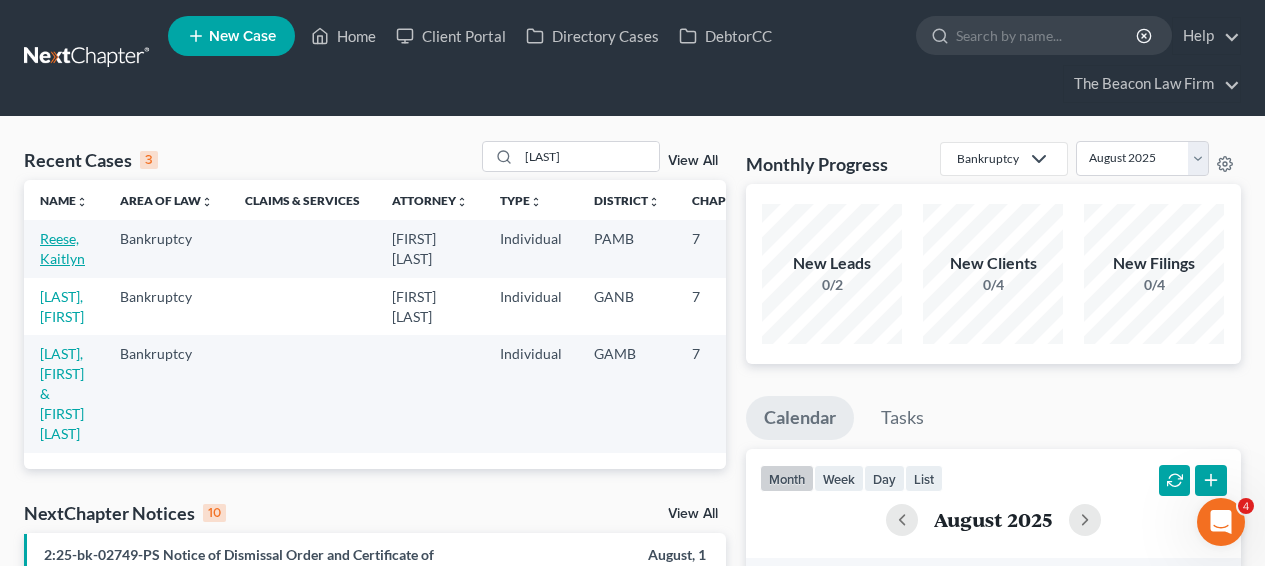 click on "Reese, Kaitlyn" at bounding box center [62, 248] 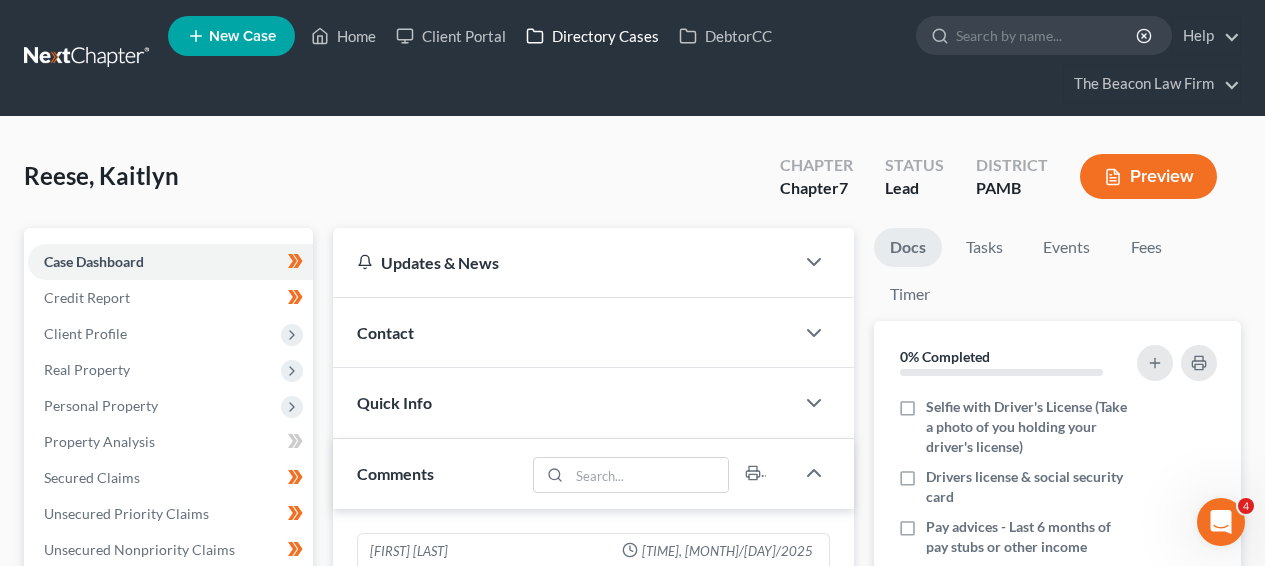 scroll, scrollTop: 534, scrollLeft: 0, axis: vertical 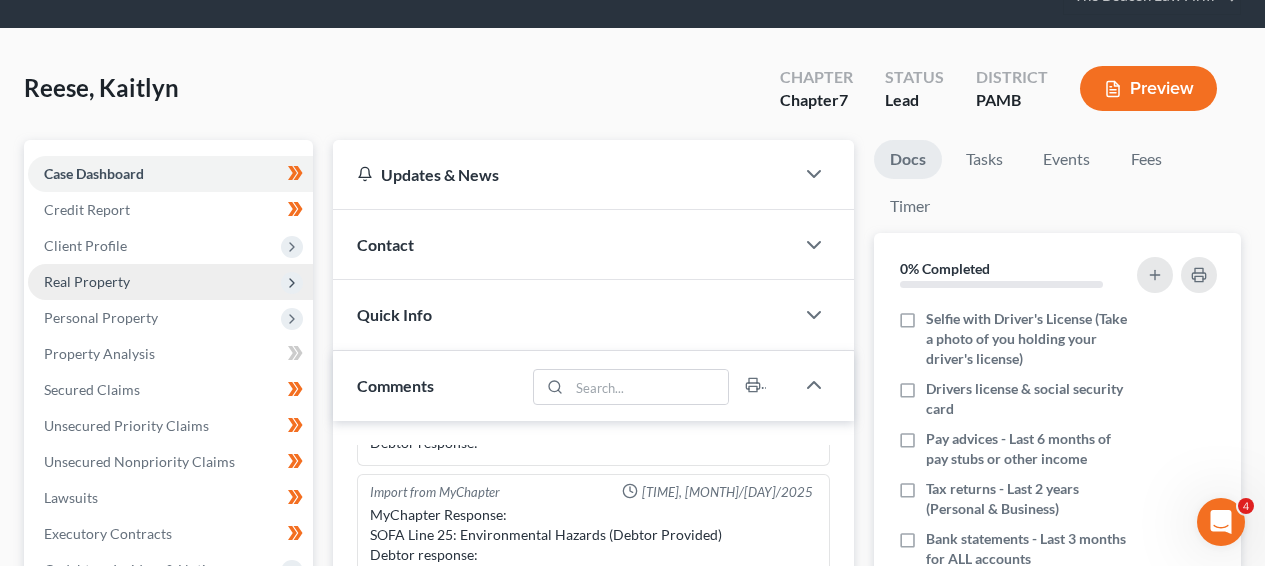 click on "Real Property" at bounding box center (170, 282) 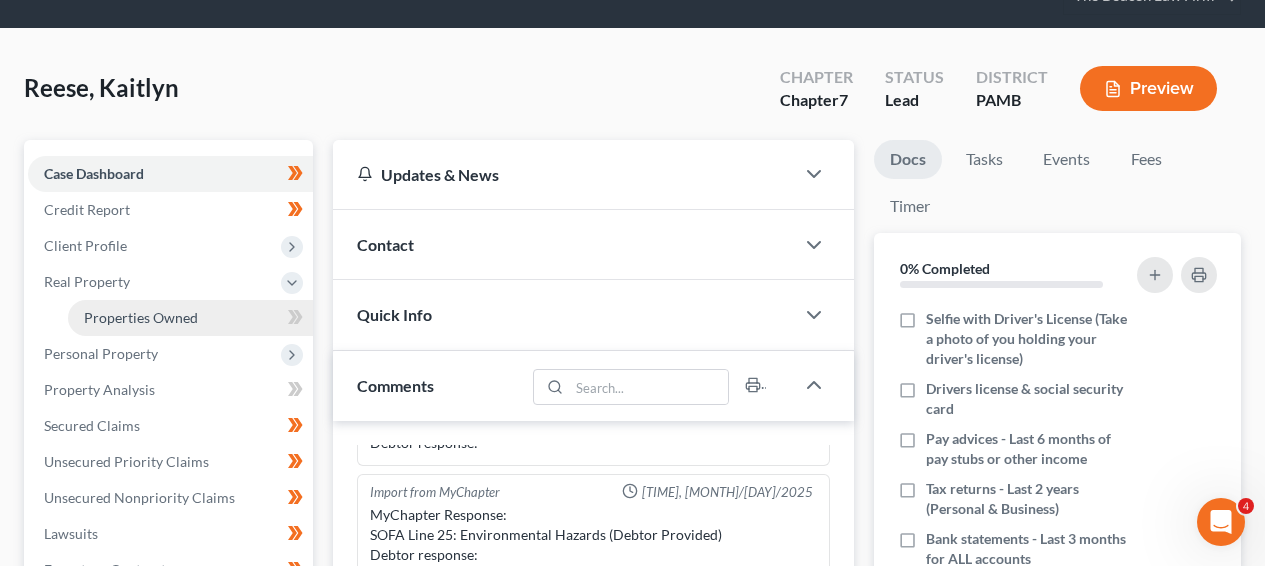 click on "Properties Owned" at bounding box center [190, 318] 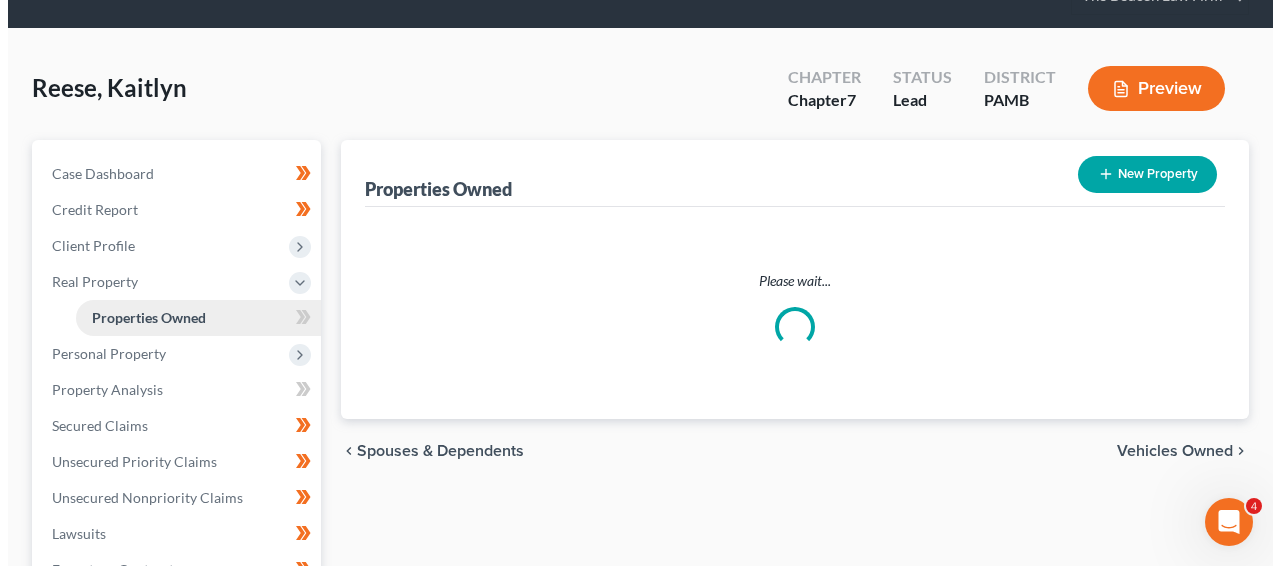 scroll, scrollTop: 0, scrollLeft: 0, axis: both 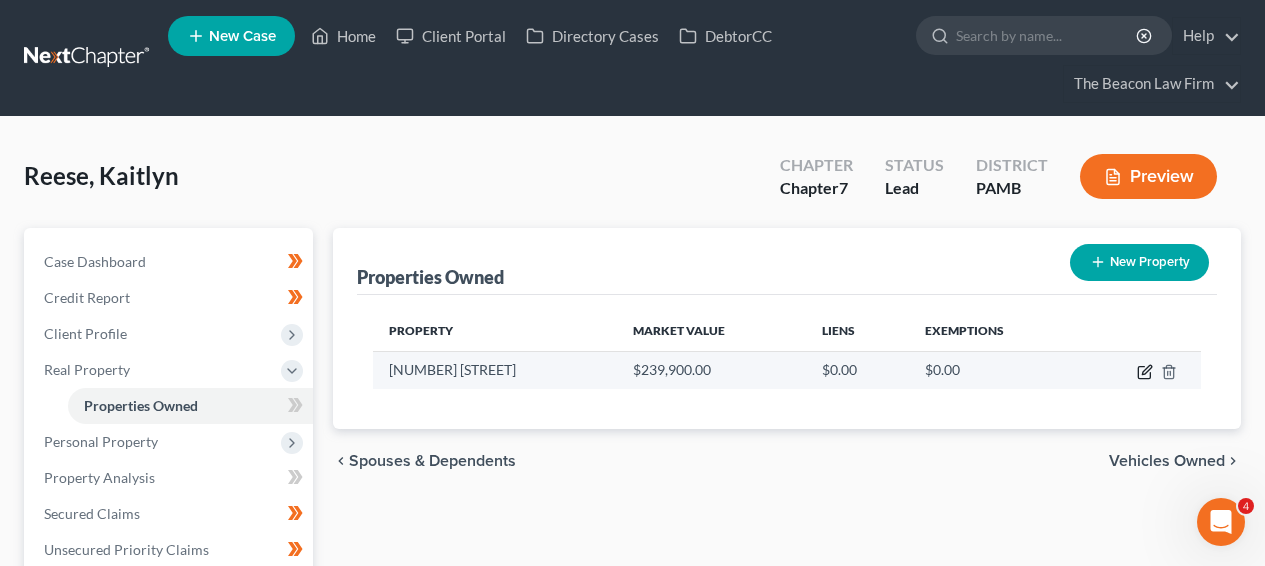 click 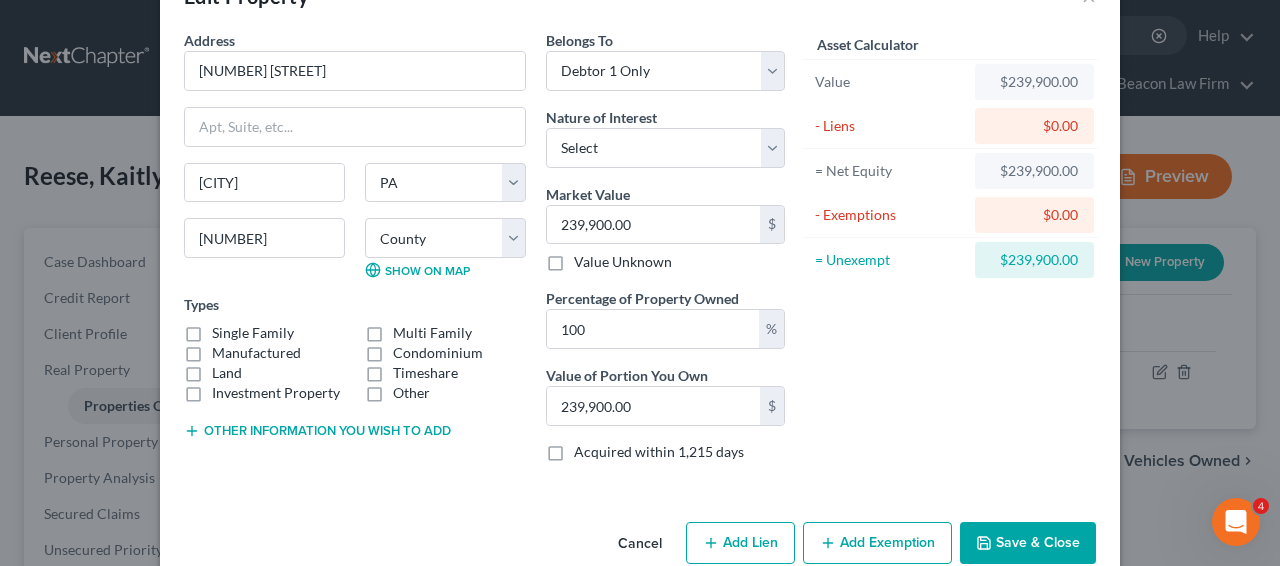 scroll, scrollTop: 62, scrollLeft: 0, axis: vertical 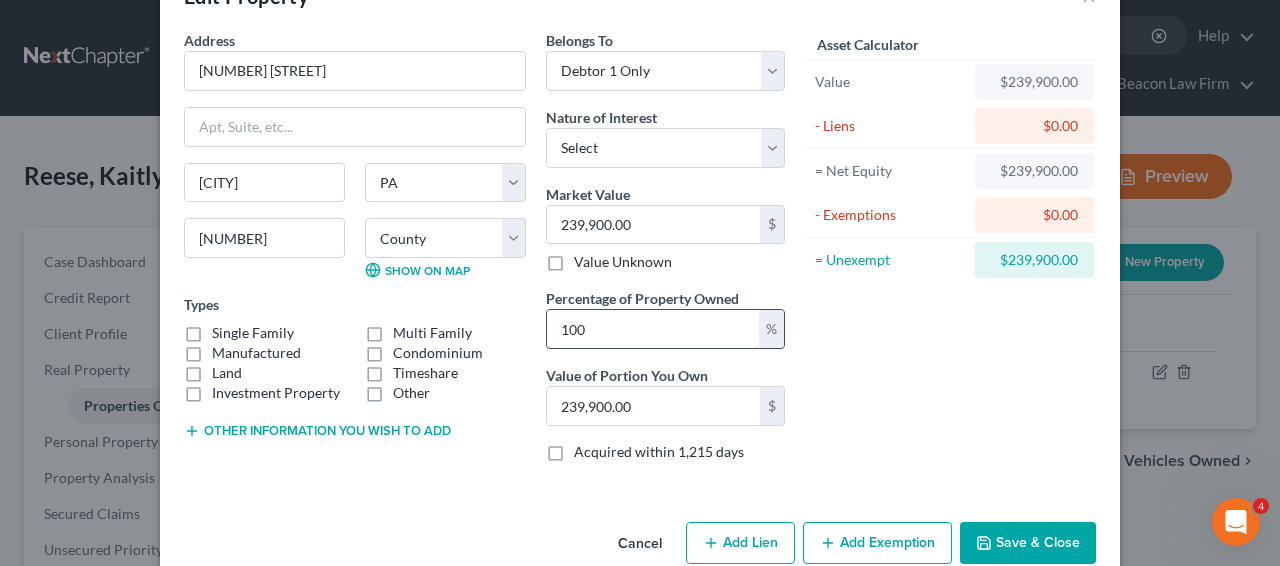 click on "100" at bounding box center [653, 329] 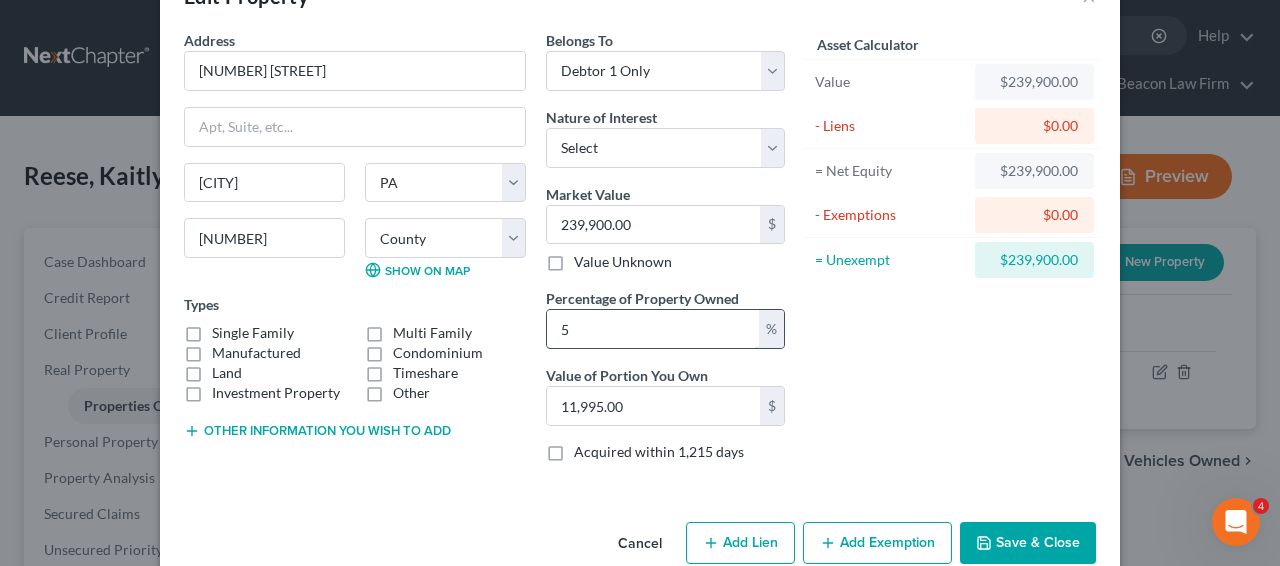 type on "50" 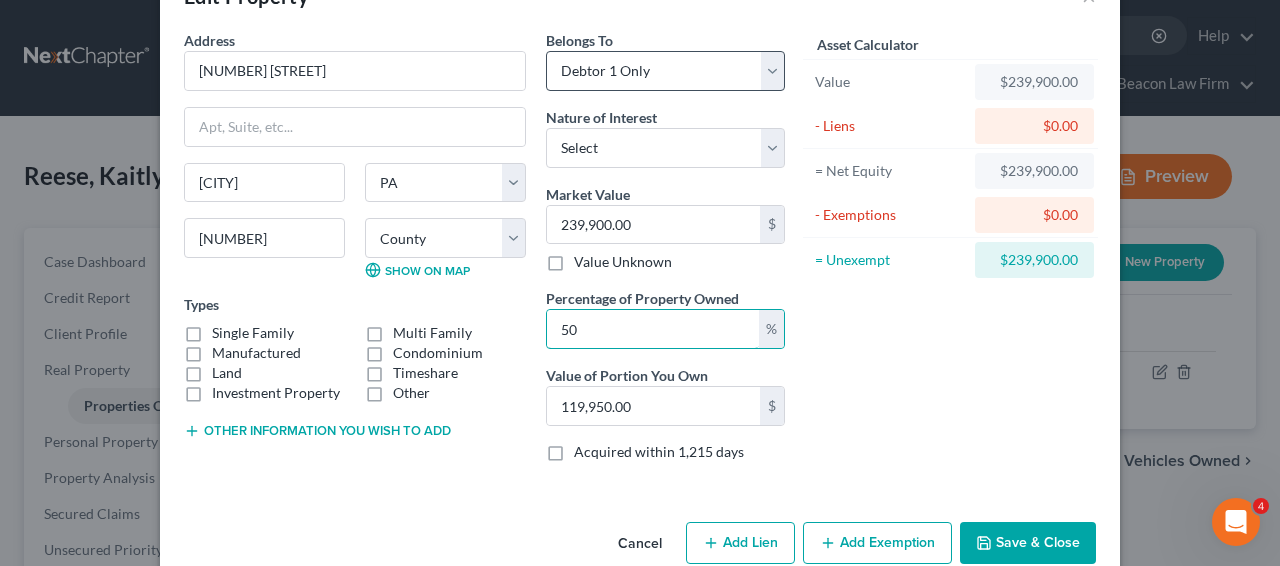 type on "50" 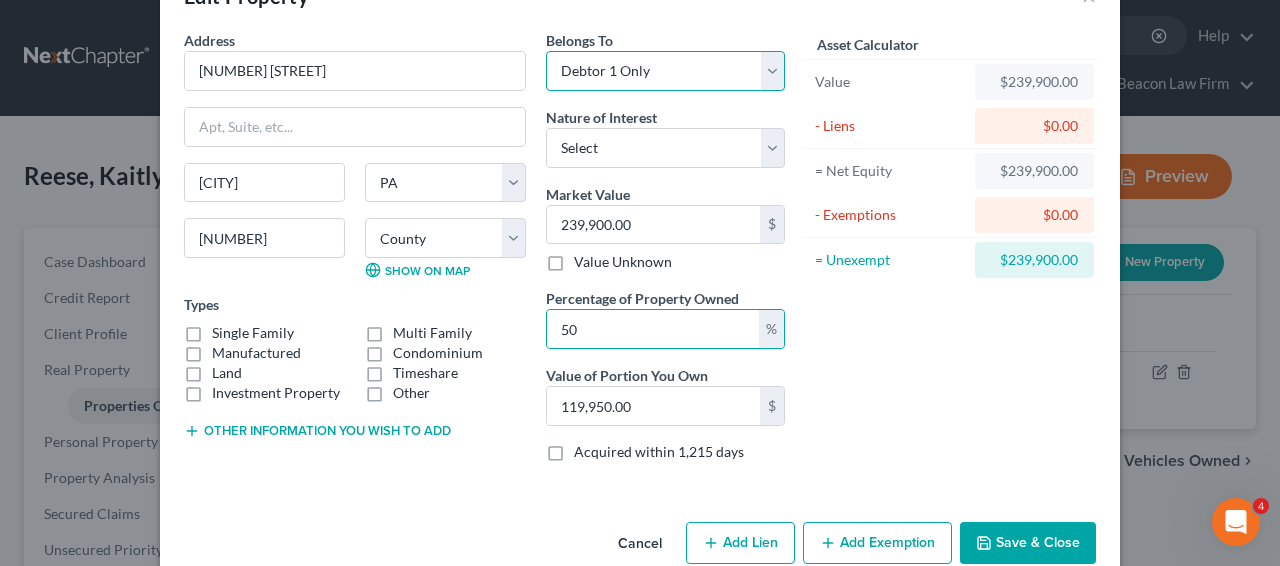 click on "Select Debtor 1 Only Debtor 2 Only Debtor 1 And Debtor 2 Only At Least One Of The Debtors And Another Community Property" at bounding box center (665, 71) 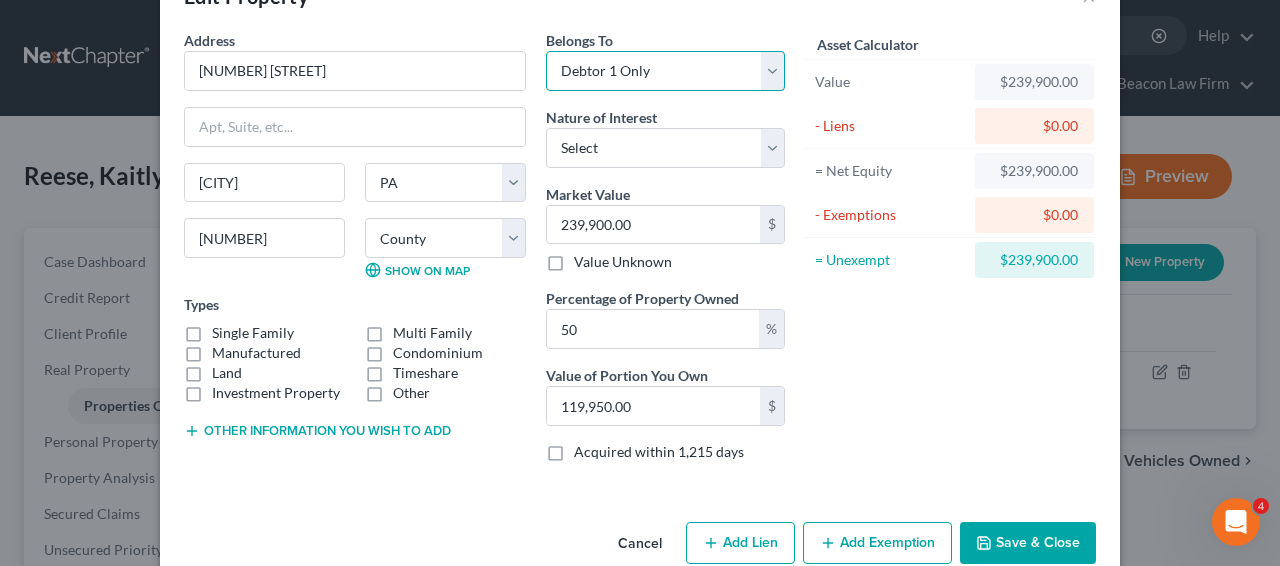 select on "3" 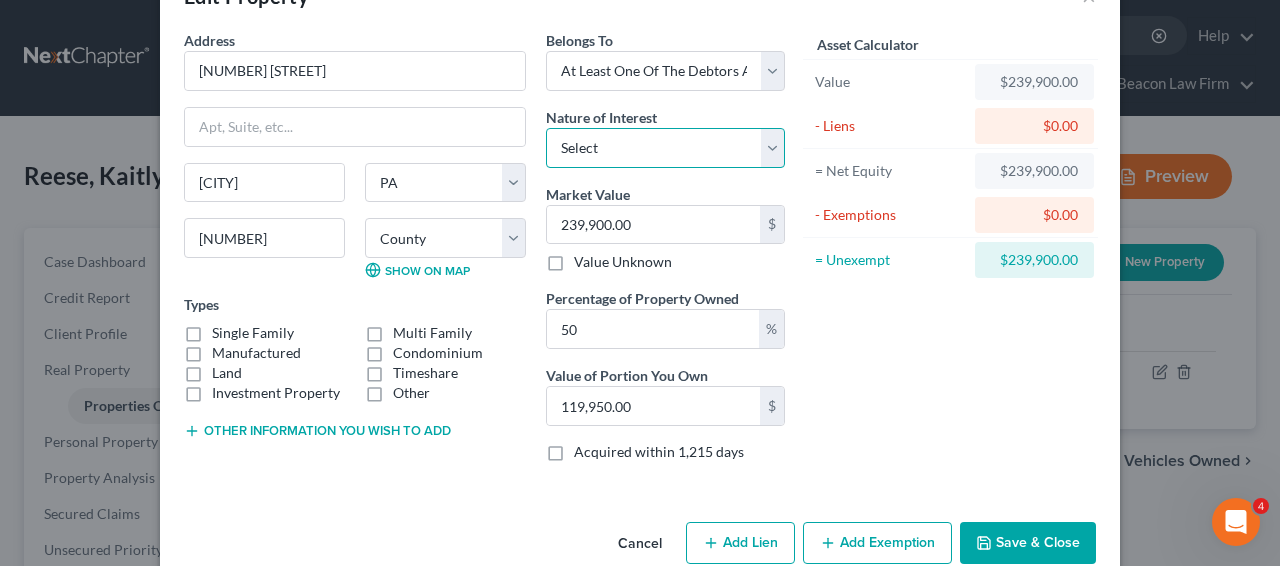 click on "Select Fee Simple Joint Tenant Life Estate Equitable Interest Future Interest Tenancy By The Entireties Tenants In Common Other" at bounding box center [665, 148] 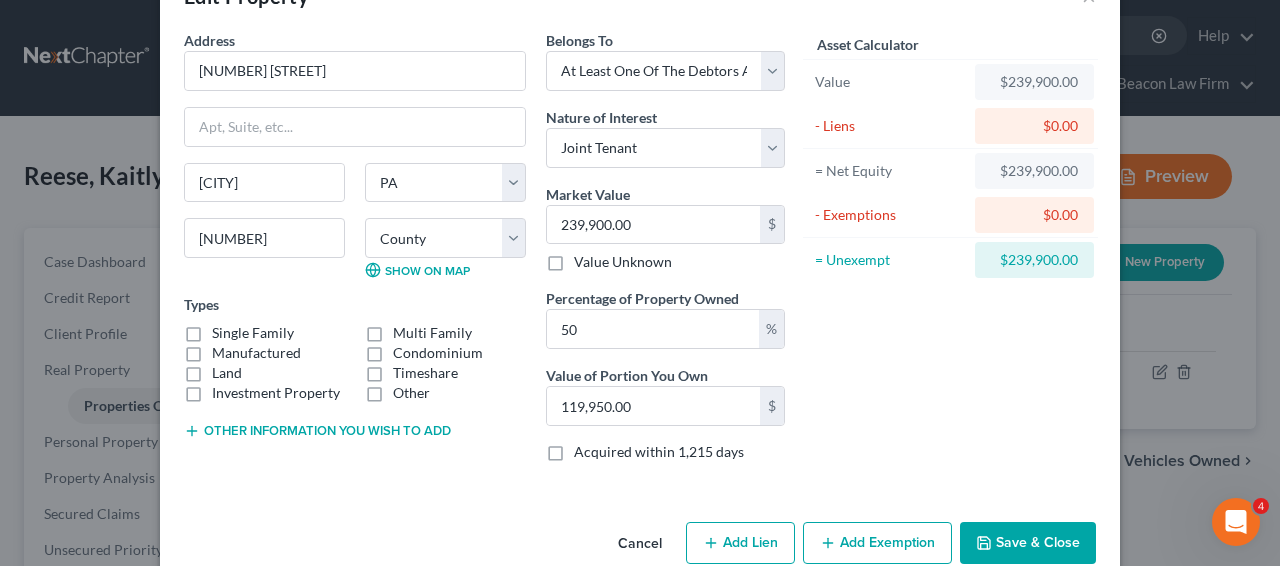 click on "Asset Calculator Value $239,900.00 - Liens $0.00 = Net Equity $239,900.00 - Exemptions $0.00 = Unexempt $239,900.00" at bounding box center [950, 254] 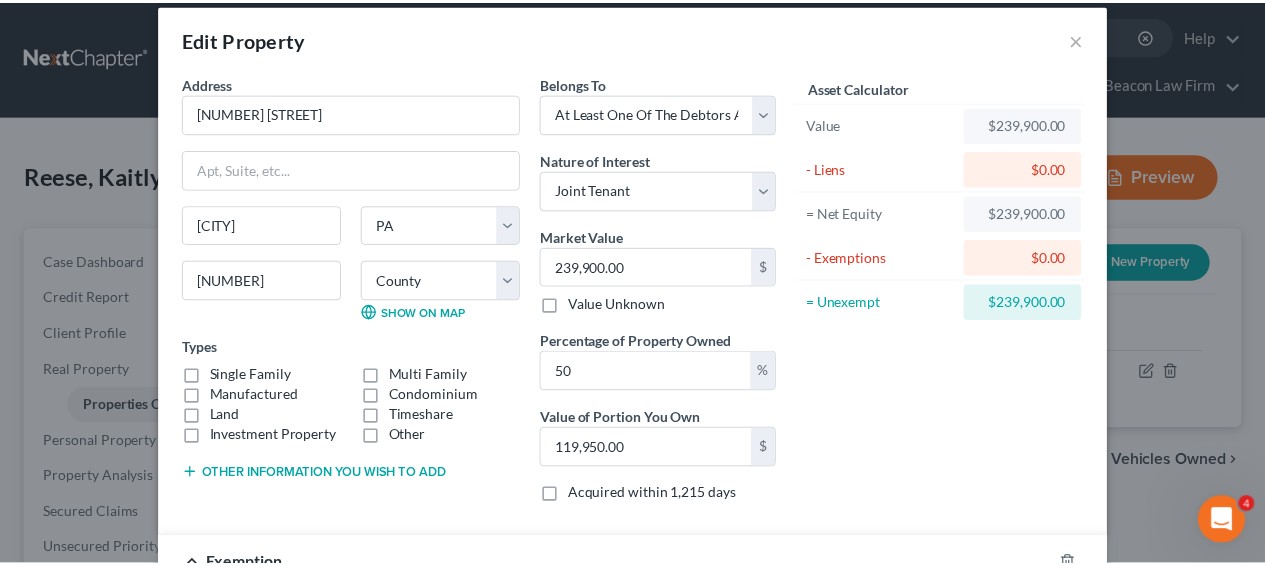 scroll, scrollTop: 18, scrollLeft: 0, axis: vertical 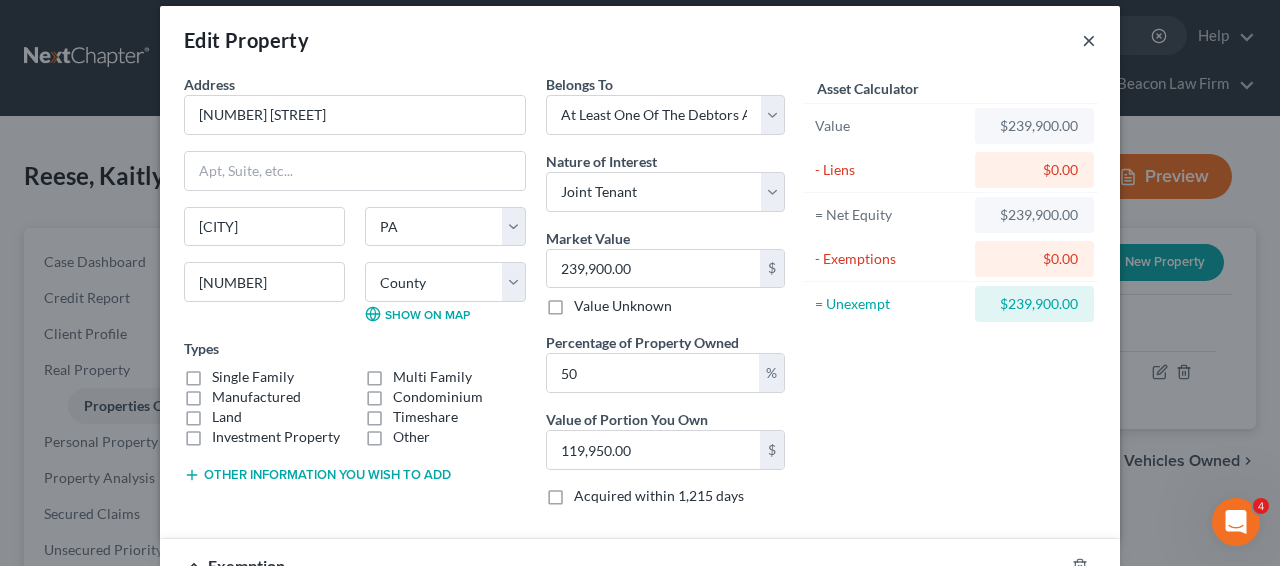 click on "×" at bounding box center (1089, 40) 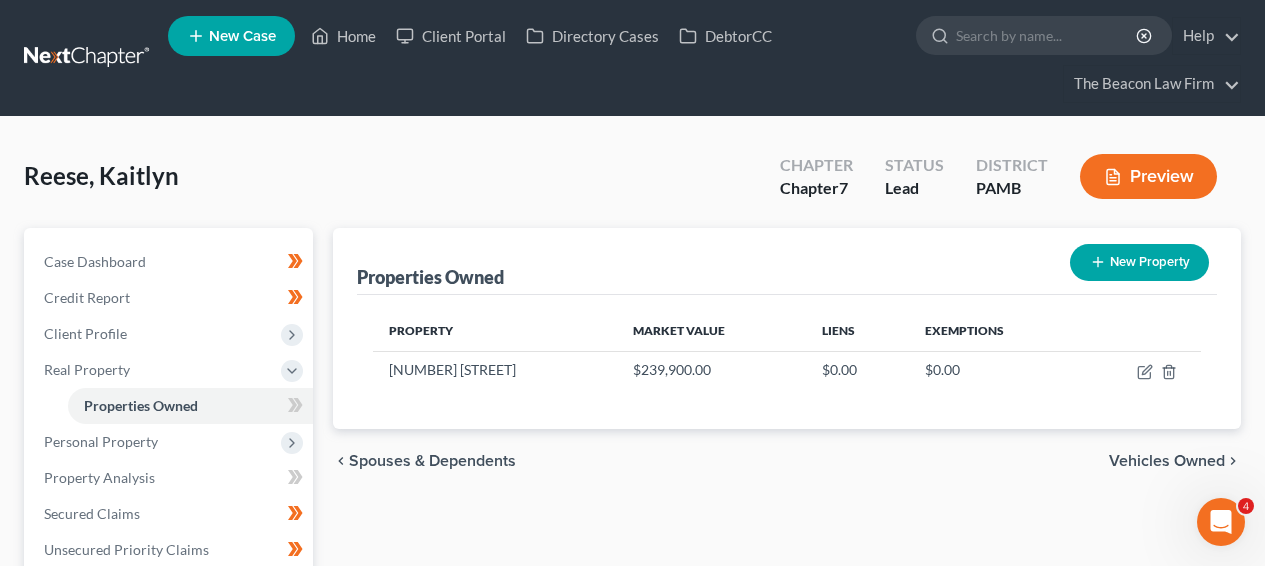 click at bounding box center [88, 58] 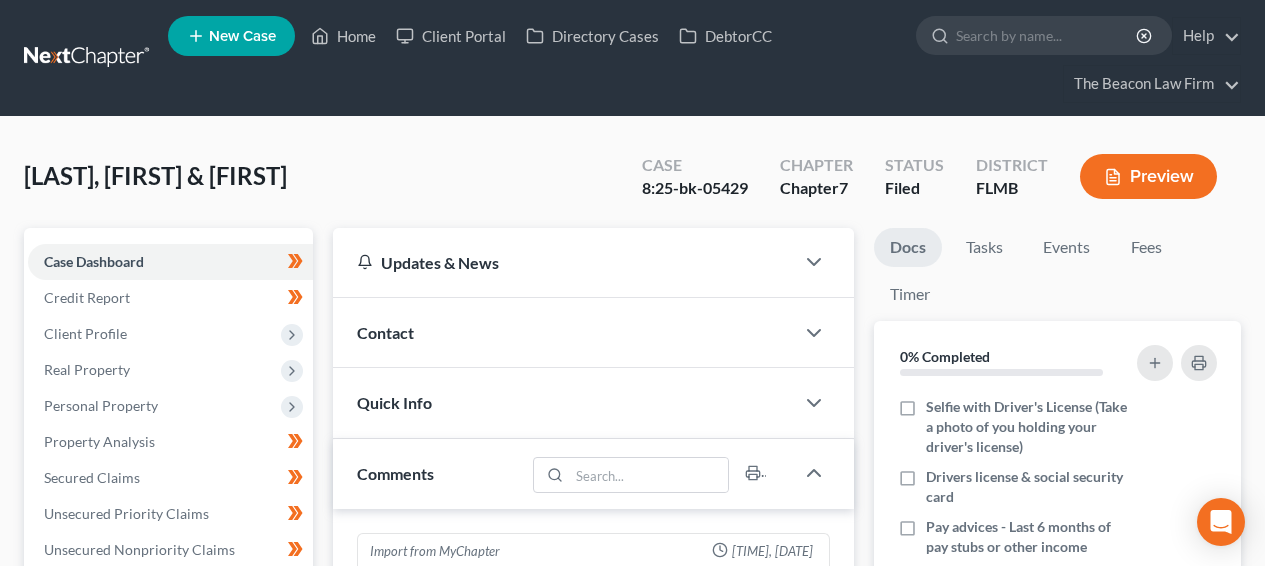 scroll, scrollTop: 0, scrollLeft: 0, axis: both 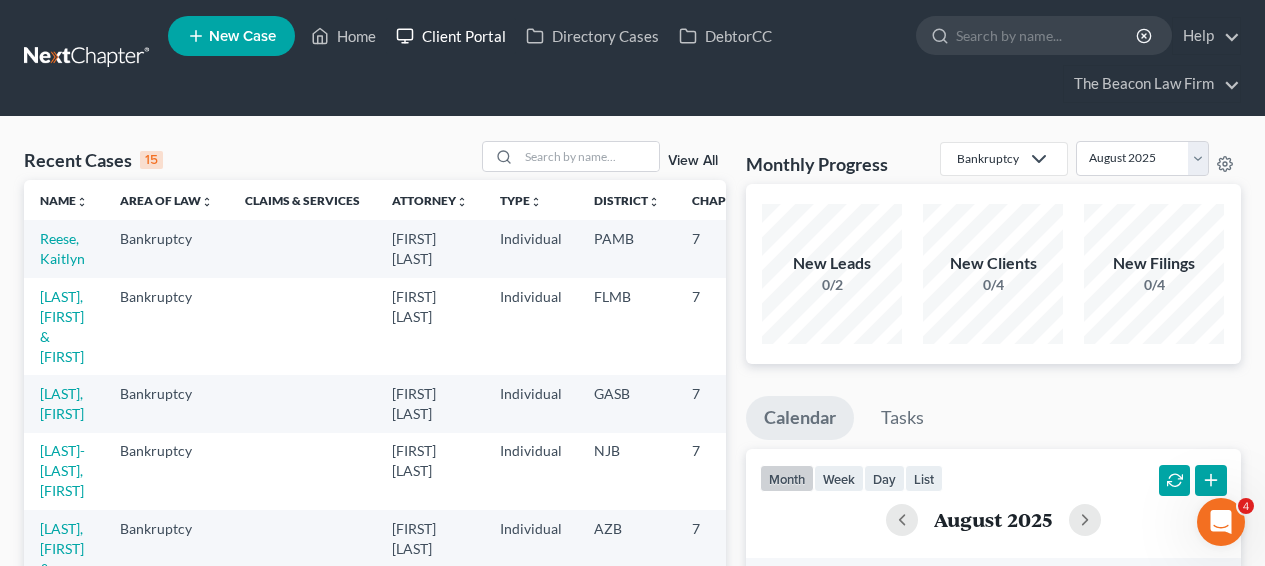 click on "Client Portal" at bounding box center (451, 36) 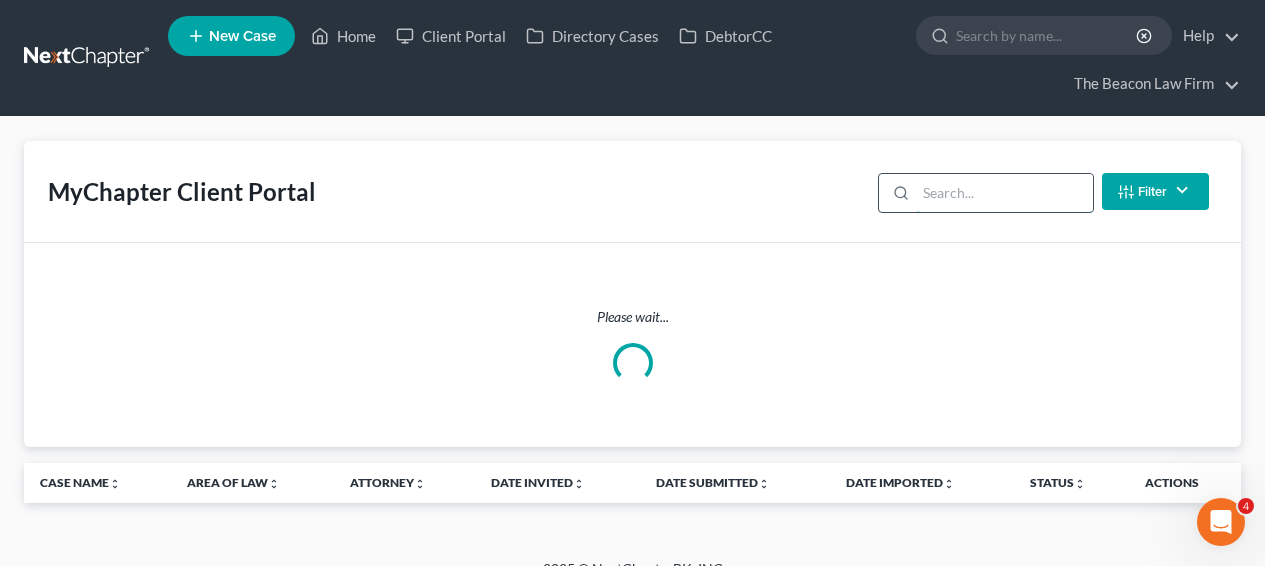 drag, startPoint x: 955, startPoint y: 195, endPoint x: 966, endPoint y: 180, distance: 18.601076 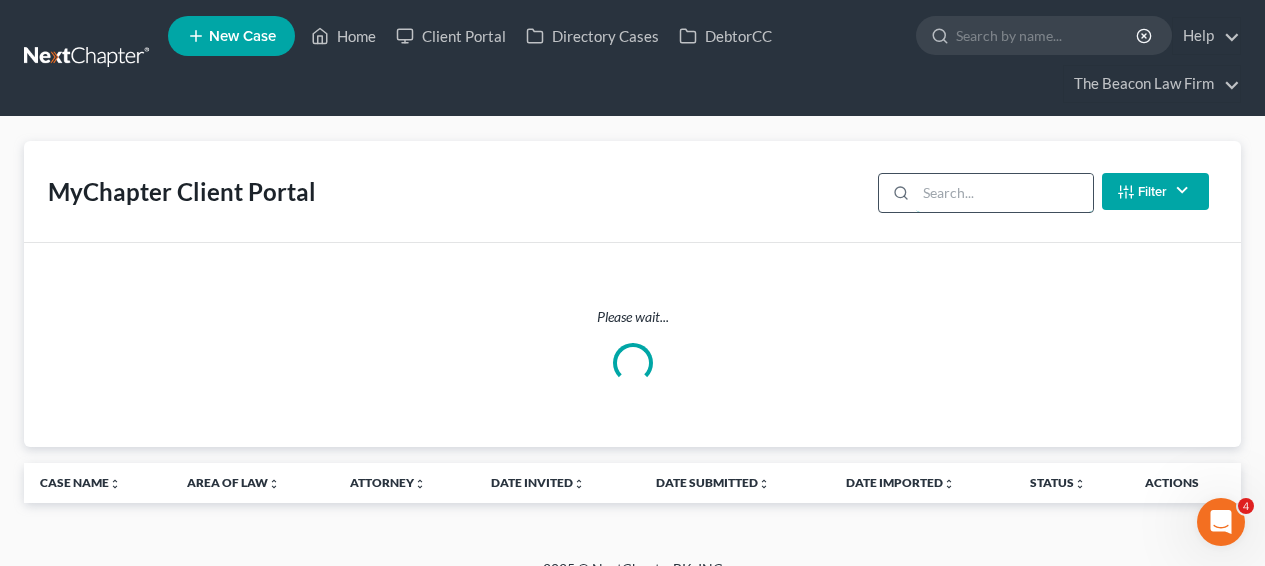 click at bounding box center [1004, 193] 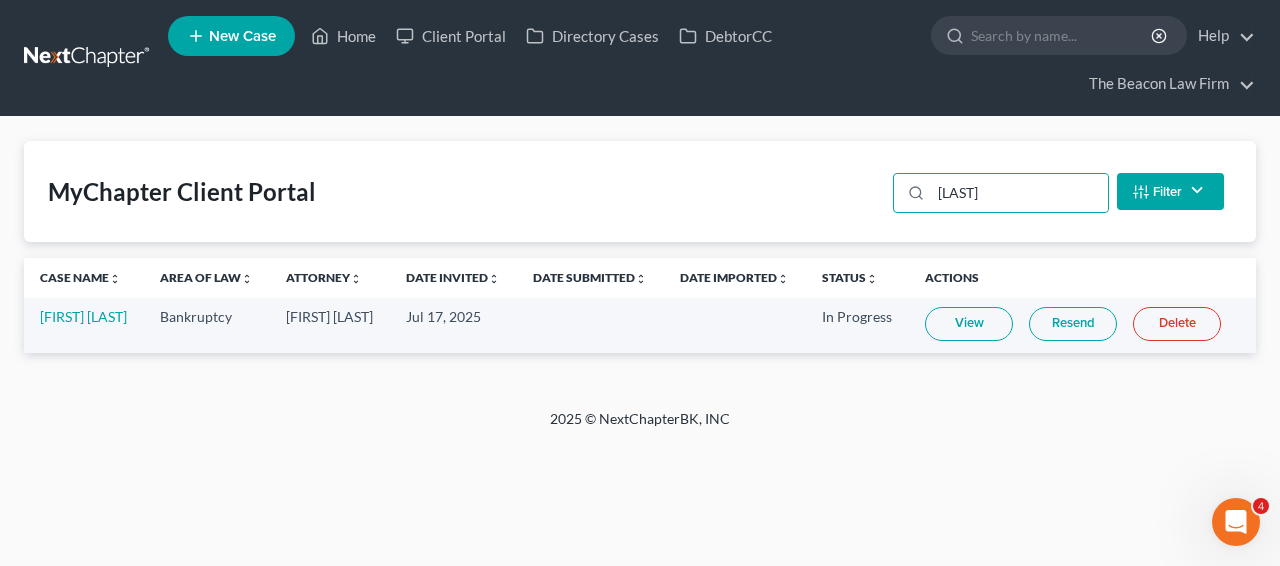 click on "View" at bounding box center [969, 324] 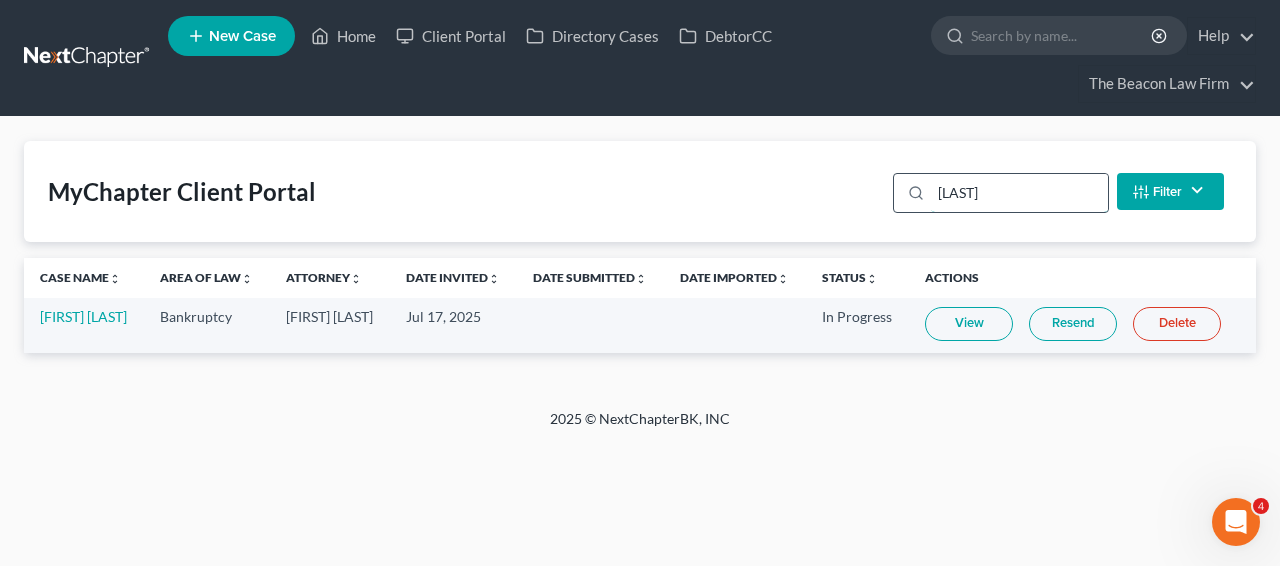 click on "calderon" at bounding box center (1019, 193) 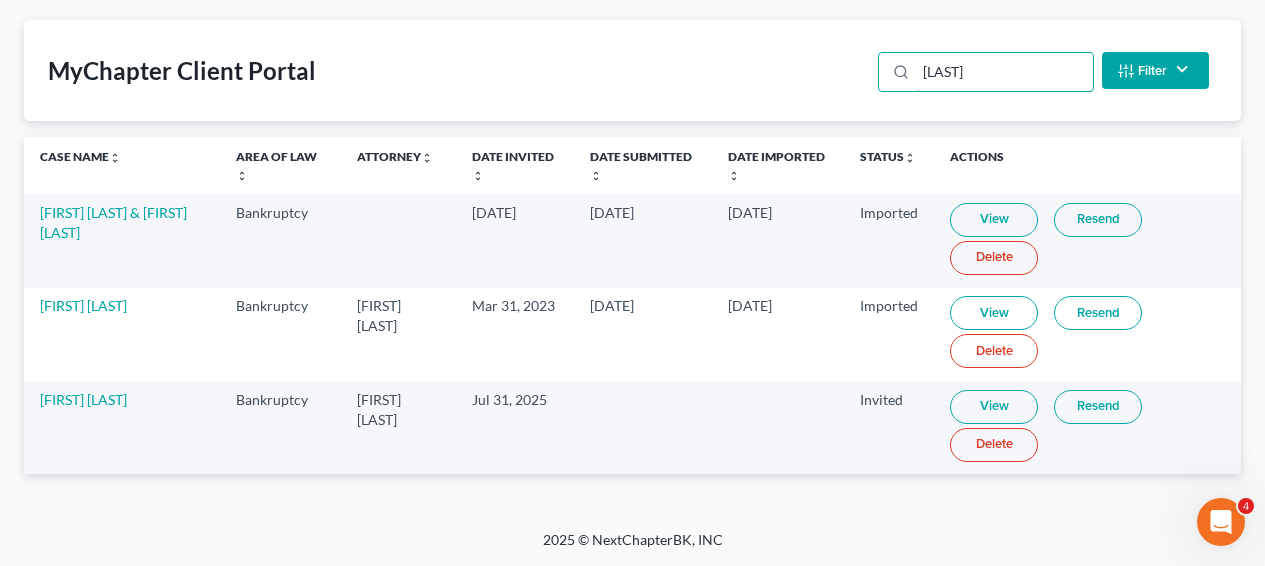 scroll, scrollTop: 31, scrollLeft: 0, axis: vertical 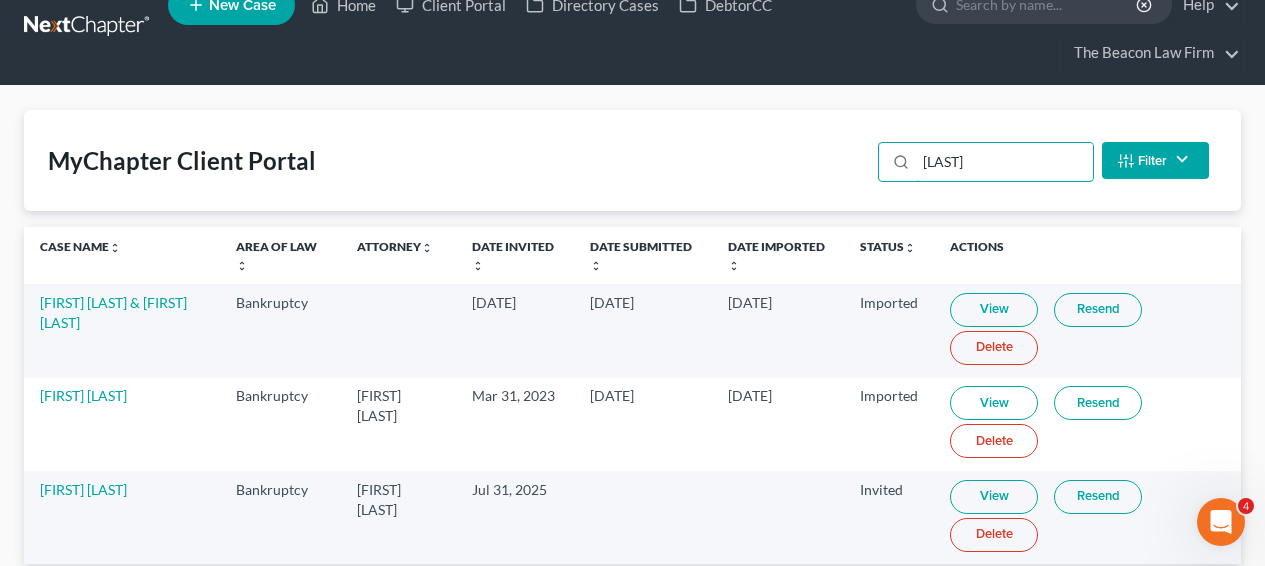 drag, startPoint x: 968, startPoint y: 164, endPoint x: 820, endPoint y: 160, distance: 148.05405 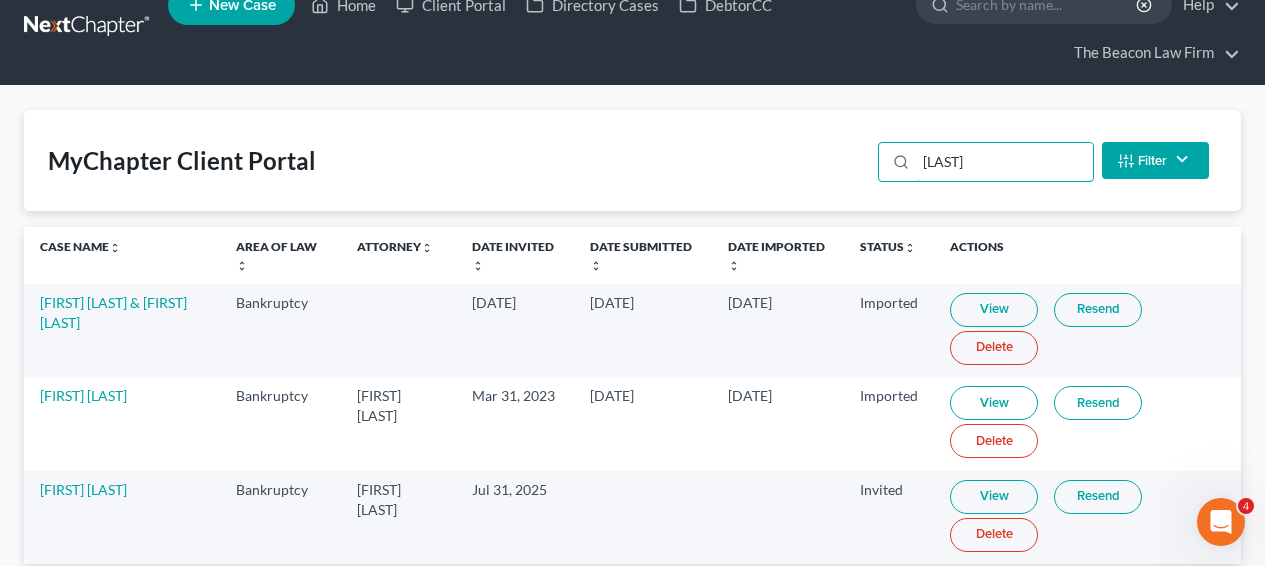 click on "MyChapter Client Portal         ruben Filter Status Filter... Invited In Progress Ready To Review Reviewed Imported Sent Back To Debtor Attorney Filter... June Nguyen Gerald Kim Robert DeLeon Andrew Carroll Myoung Jun Anh Nguyen Sherynda Patrick Steven Lenzkes Trent Binger Stuart Gavzy Clear" at bounding box center (632, 160) 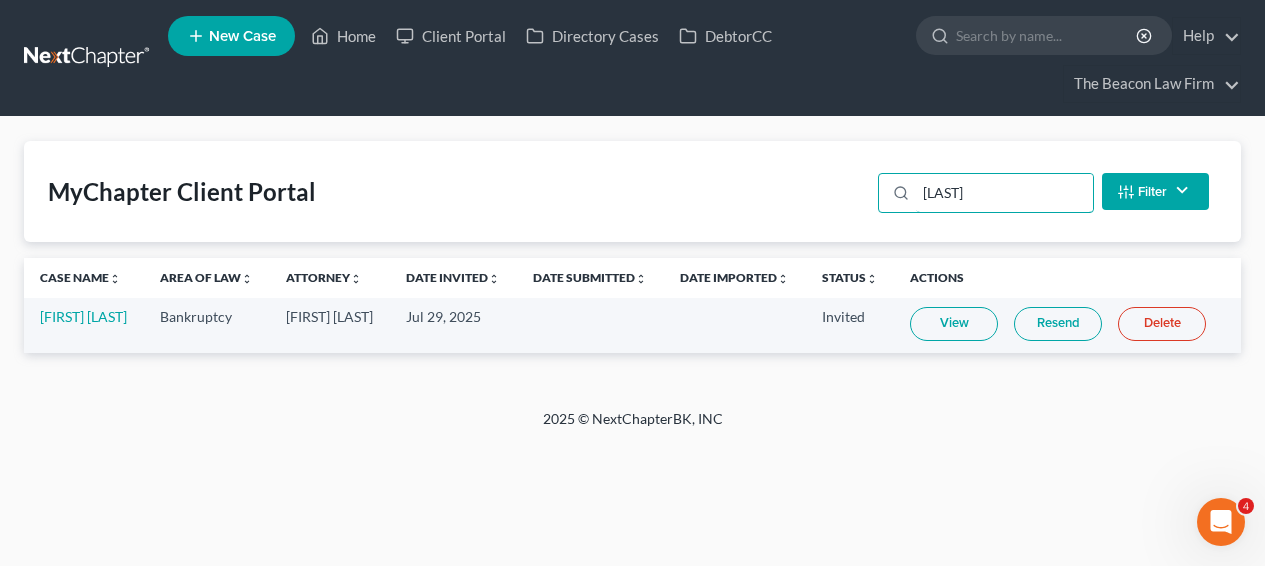scroll, scrollTop: 0, scrollLeft: 0, axis: both 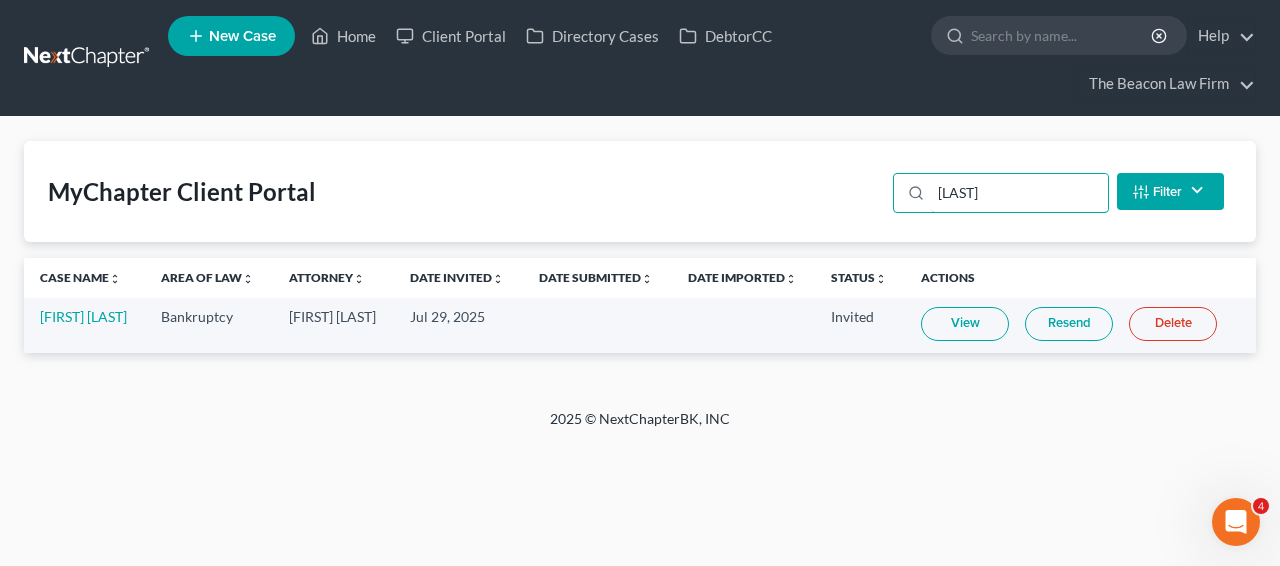 drag, startPoint x: 993, startPoint y: 207, endPoint x: 859, endPoint y: 205, distance: 134.01492 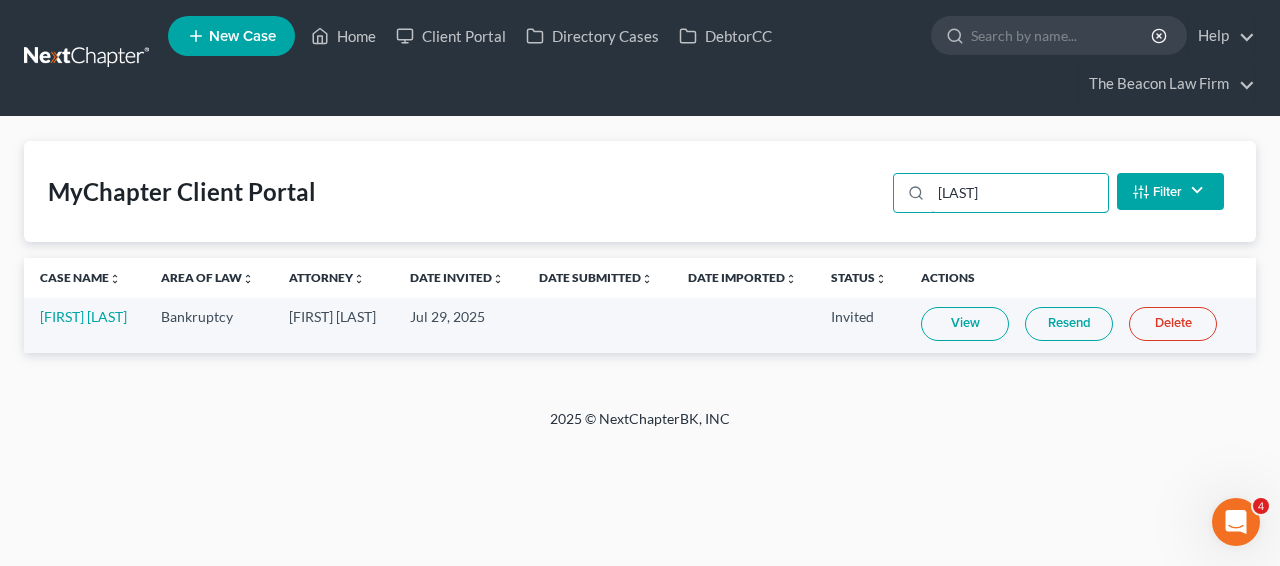 click on "MyChapter Client Portal         novak Filter Status Filter... Invited In Progress Ready To Review Reviewed Imported Sent Back To Debtor Attorney Filter... June Nguyen Gerald Kim Robert DeLeon Andrew Carroll Myoung Jun Anh Nguyen Sherynda Patrick Steven Lenzkes Trent Binger Stuart Gavzy Clear" at bounding box center [640, 191] 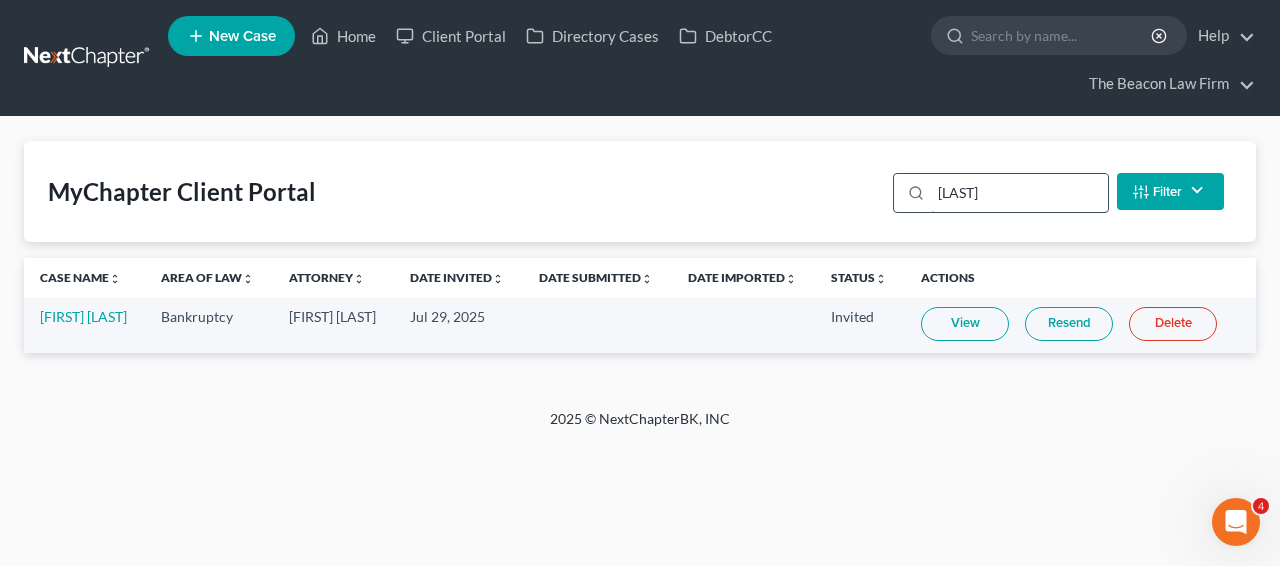 click on "novak" at bounding box center (1019, 193) 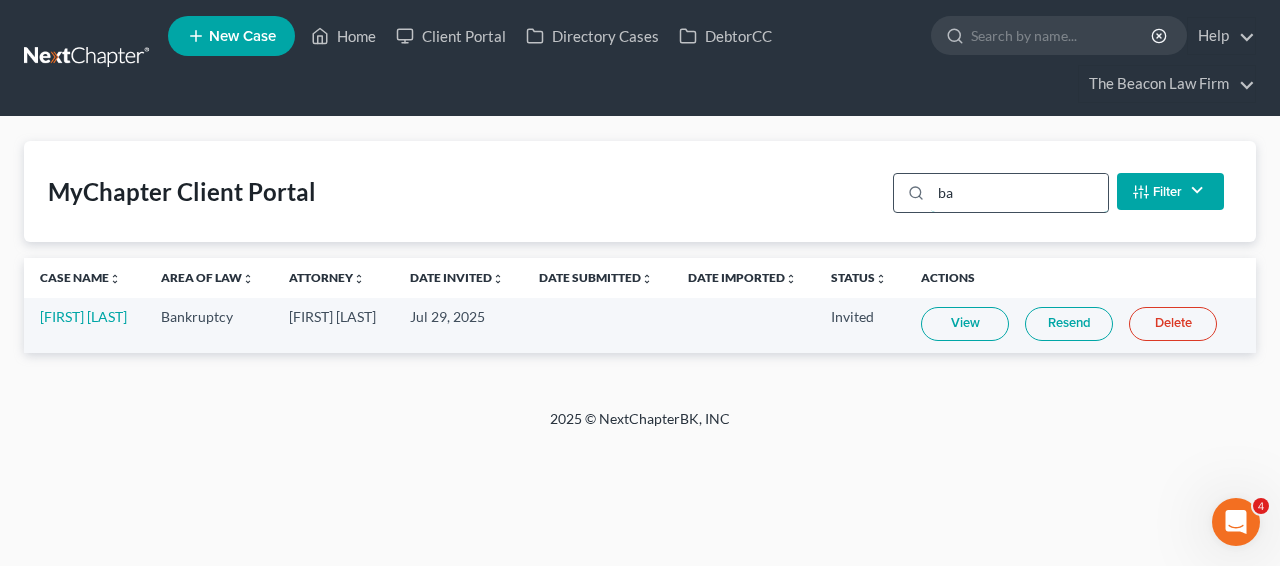 type on "bau" 